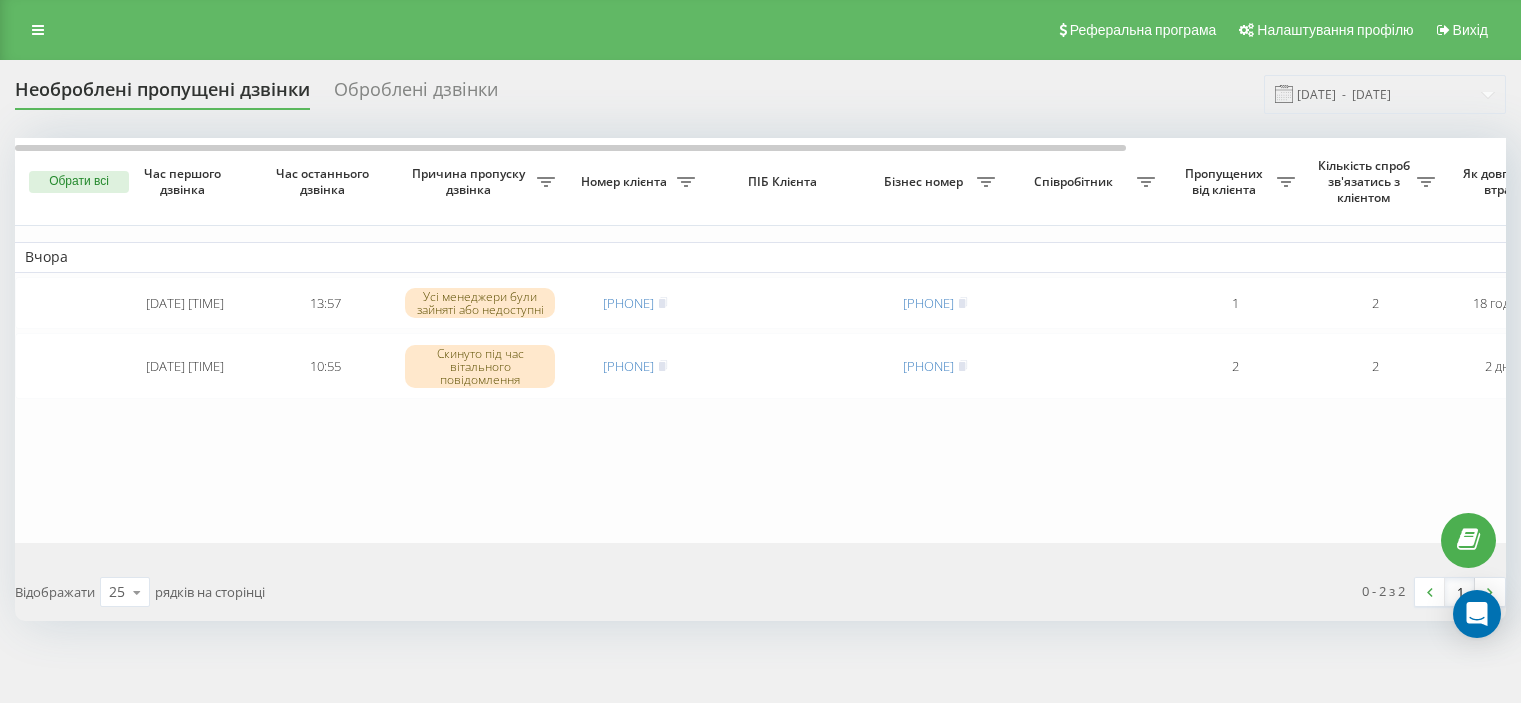 scroll, scrollTop: 0, scrollLeft: 0, axis: both 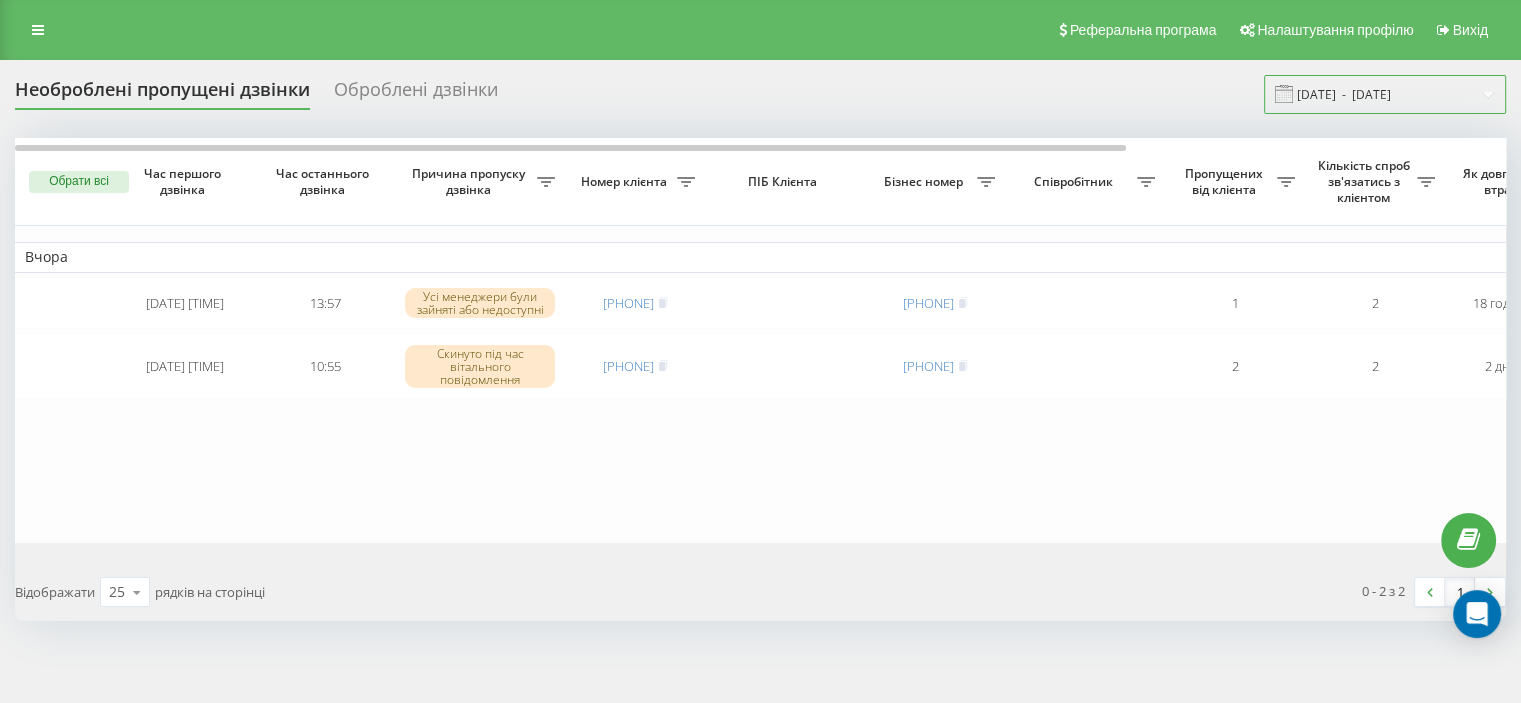 click on "01.08.2025  -  01.08.2025" at bounding box center [1385, 94] 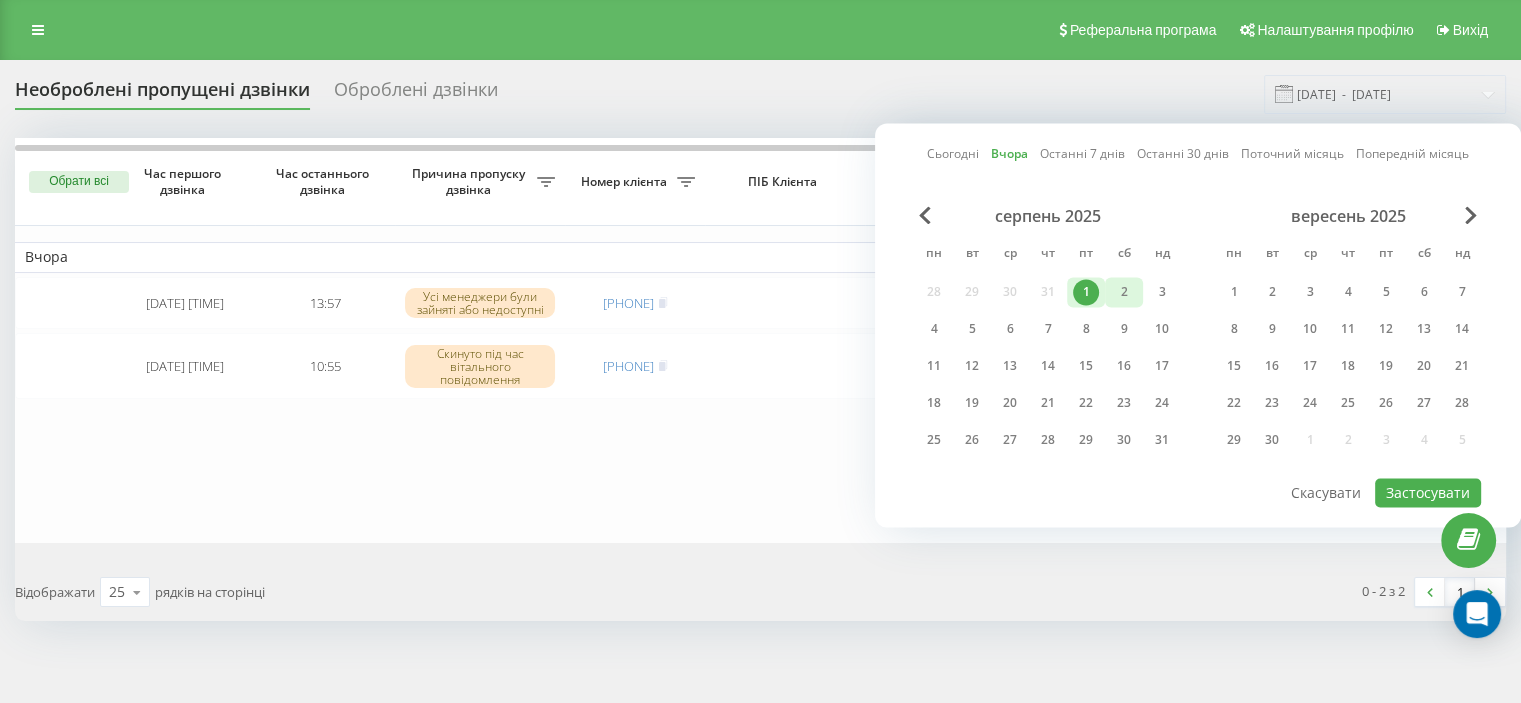click on "2" at bounding box center [1124, 292] 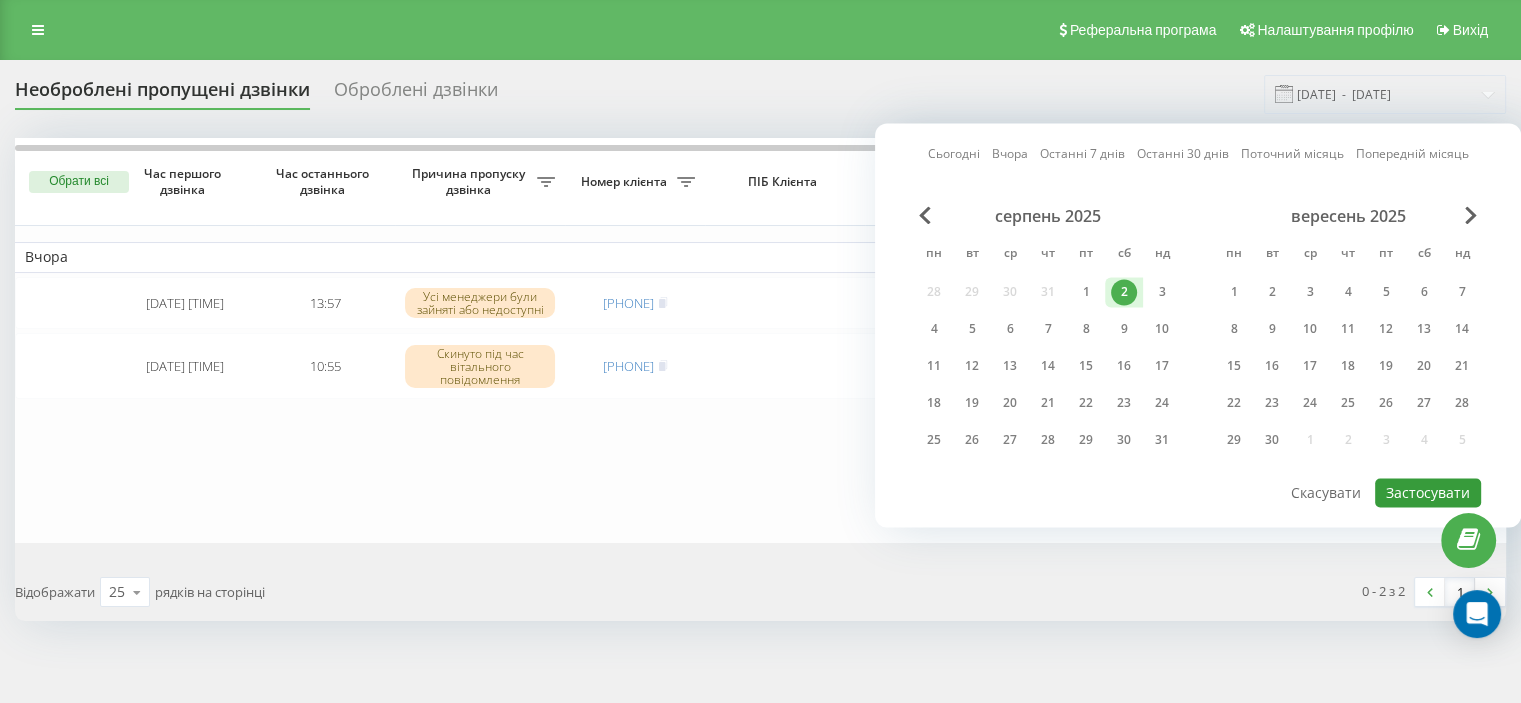 click on "Застосувати" at bounding box center [1428, 492] 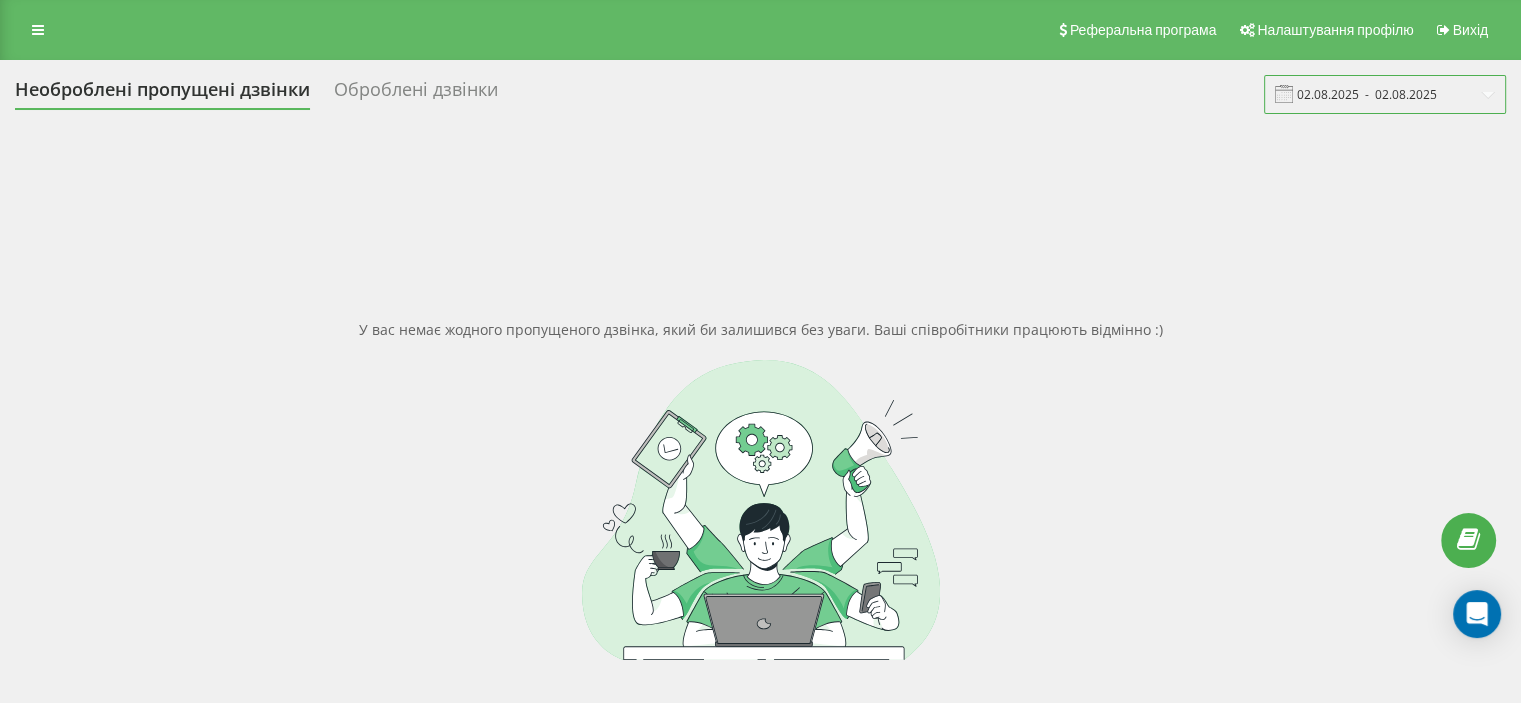 click on "02.08.2025  -  02.08.2025" at bounding box center (1385, 94) 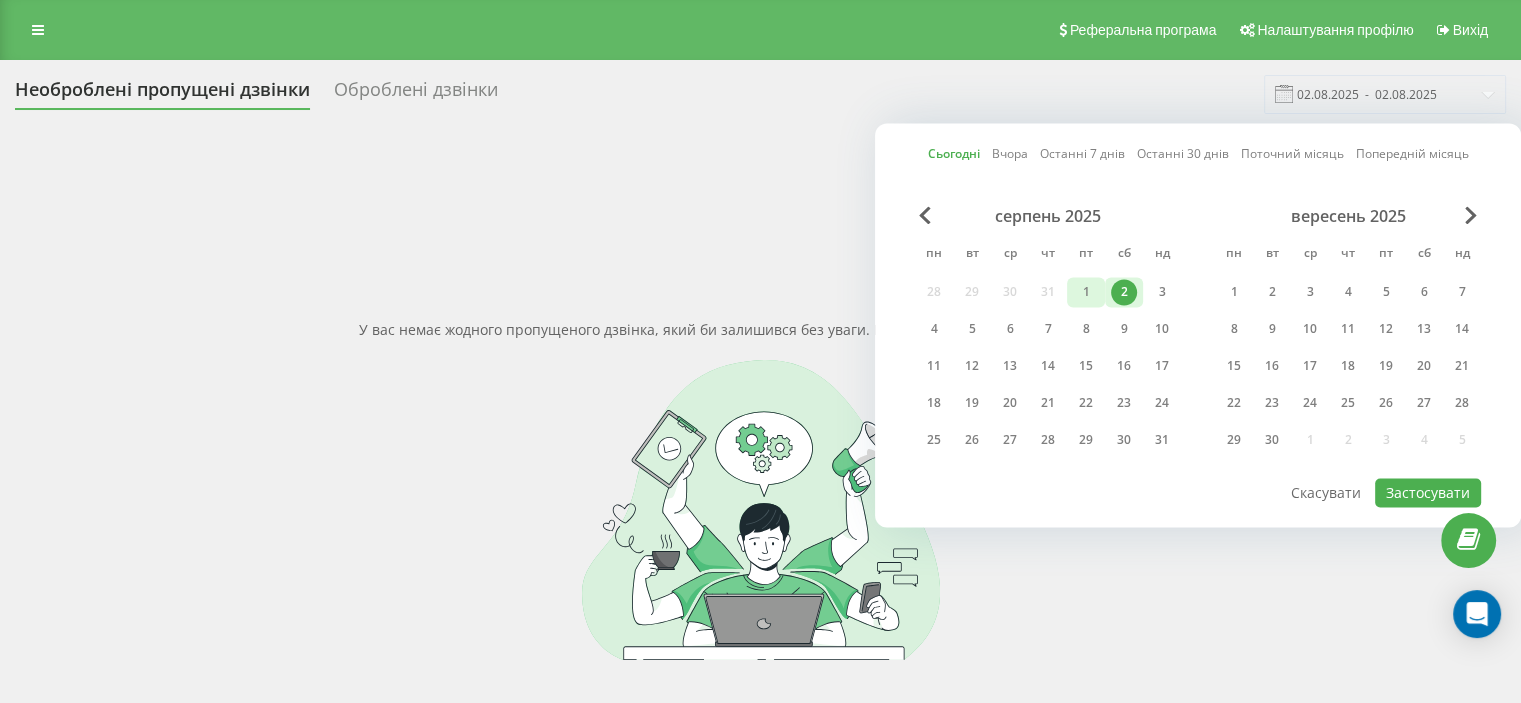 click on "1" at bounding box center [1086, 292] 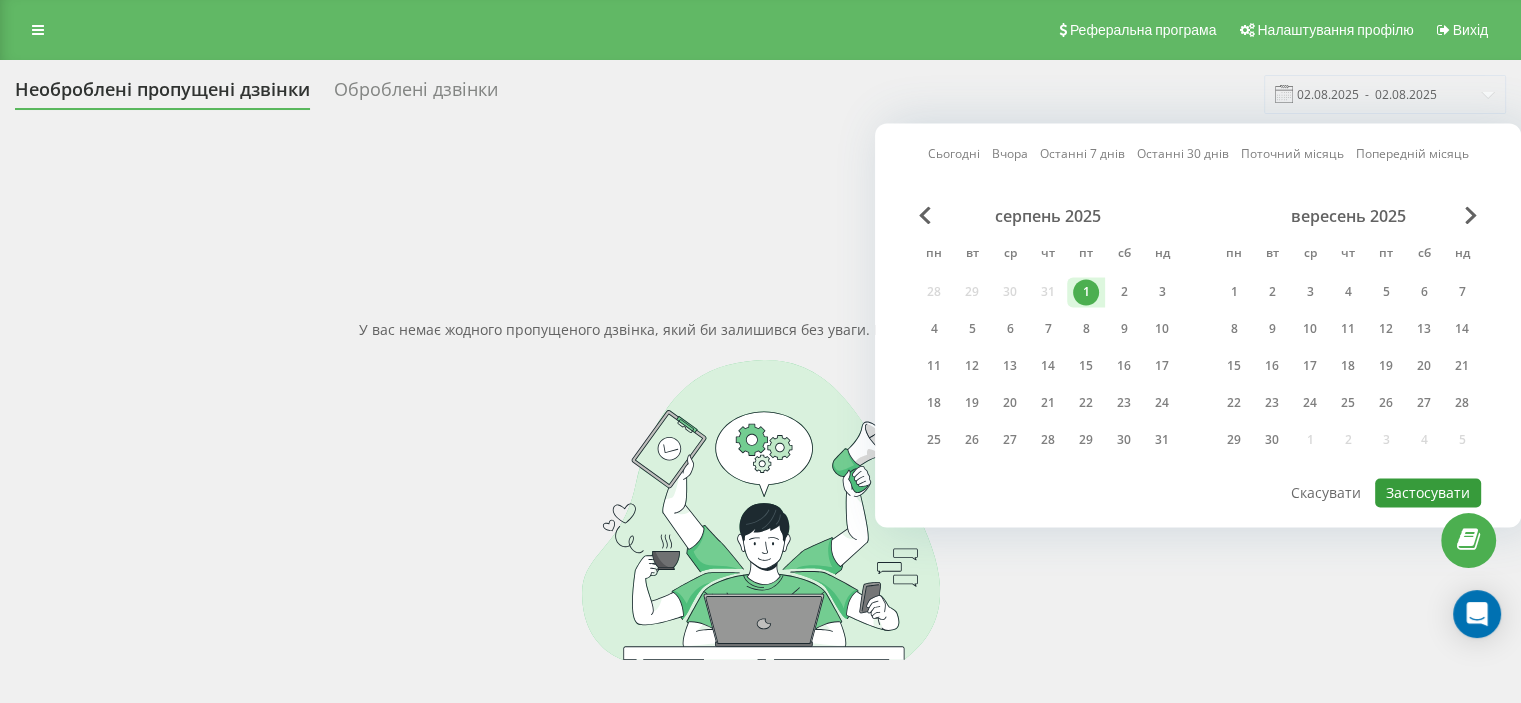 click on "Застосувати" at bounding box center [1428, 492] 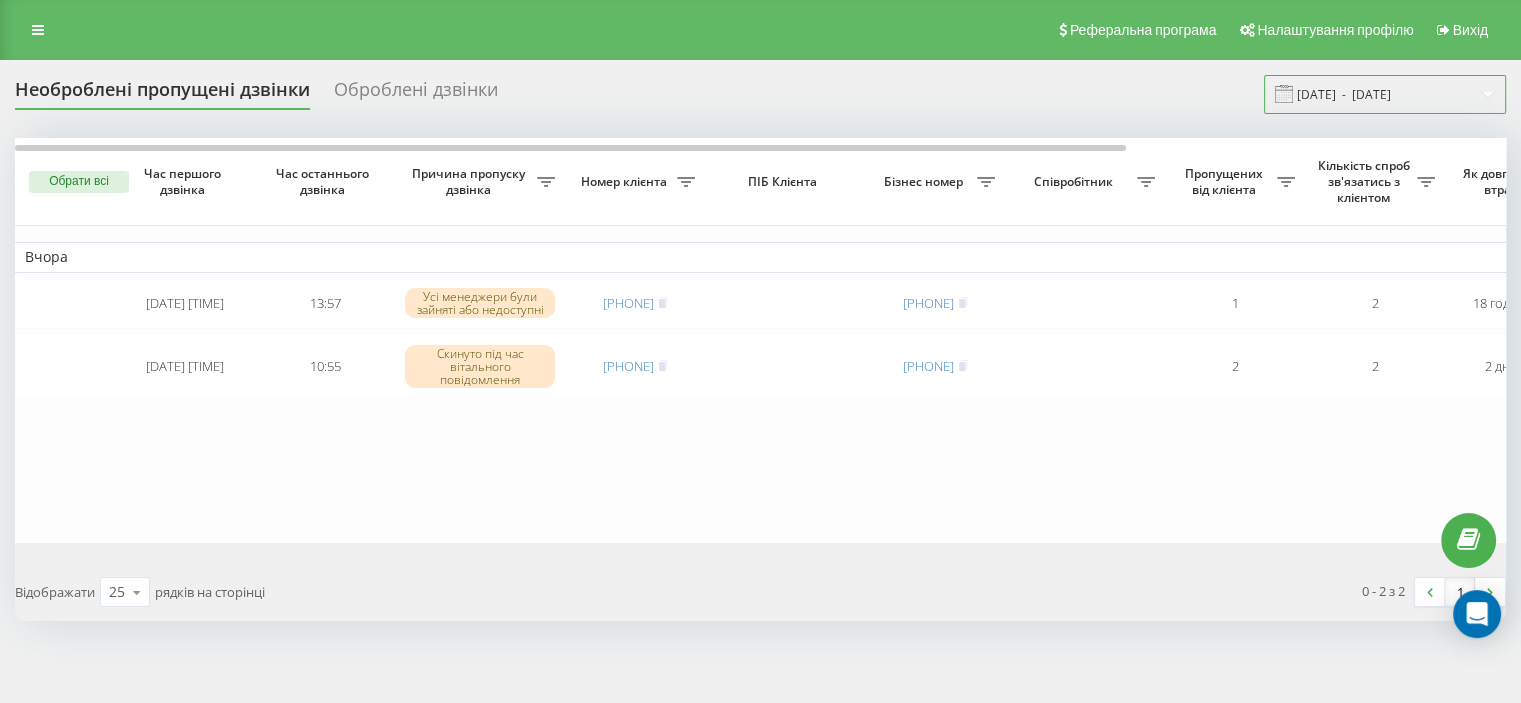 click on "01.08.2025  -  01.08.2025" at bounding box center (1385, 94) 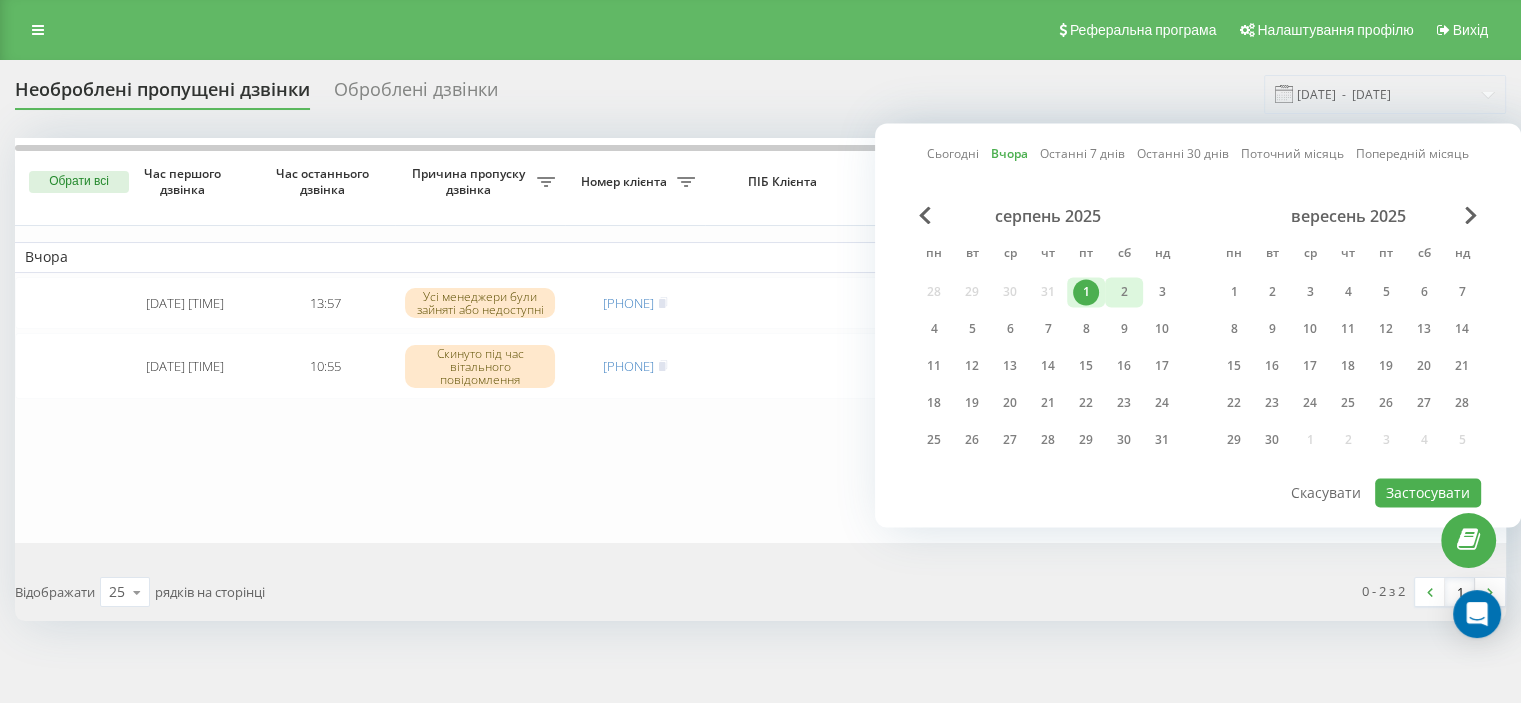 click on "2" at bounding box center (1124, 292) 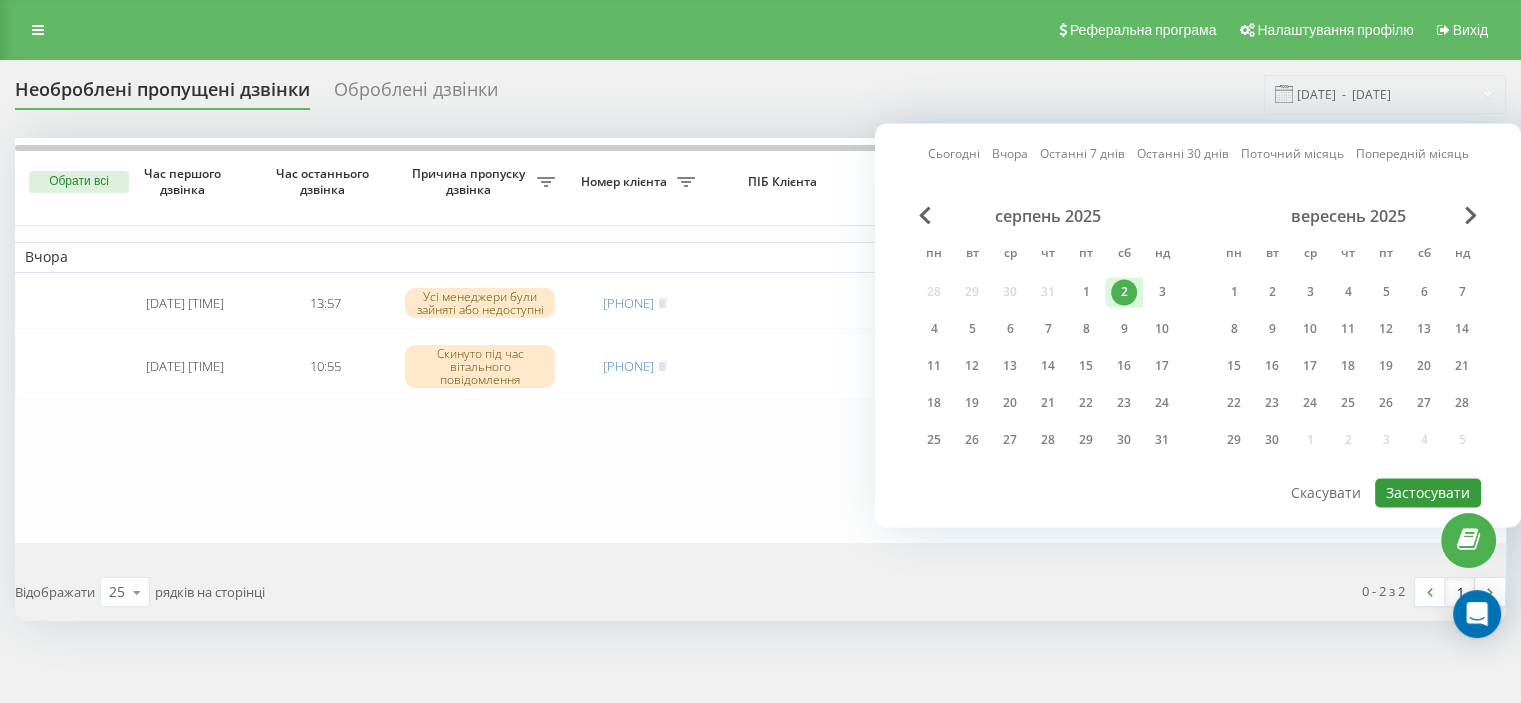 click on "Застосувати" at bounding box center (1428, 492) 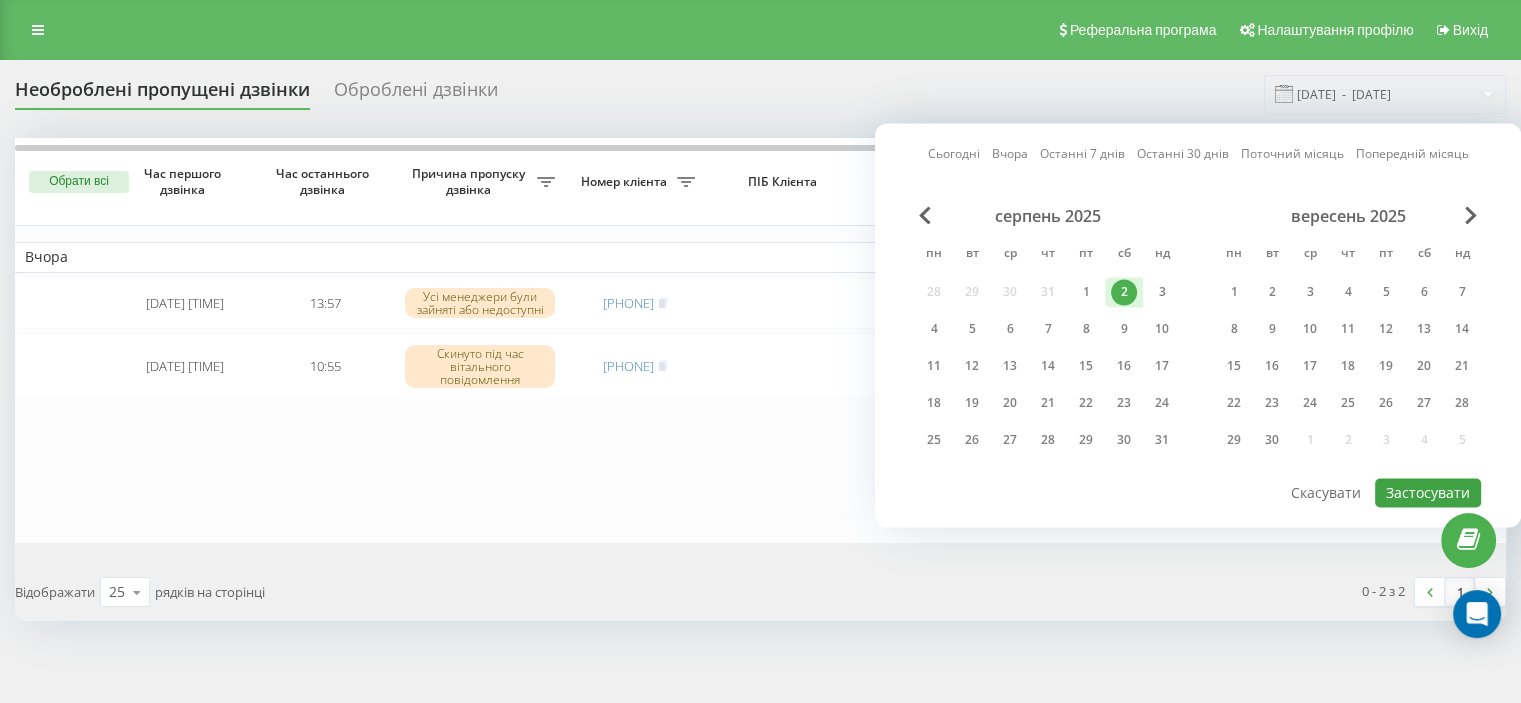 type on "02.08.2025  -  02.08.2025" 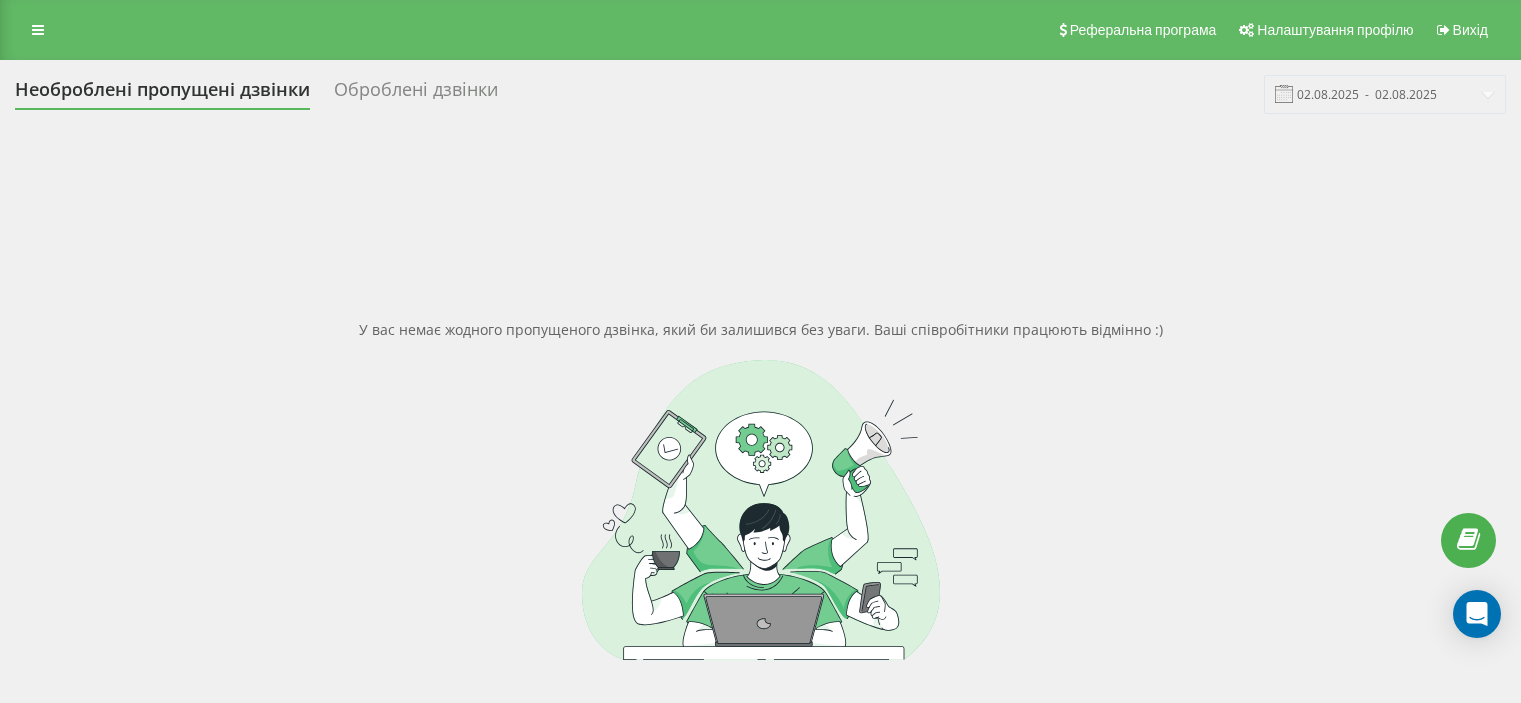 scroll, scrollTop: 0, scrollLeft: 0, axis: both 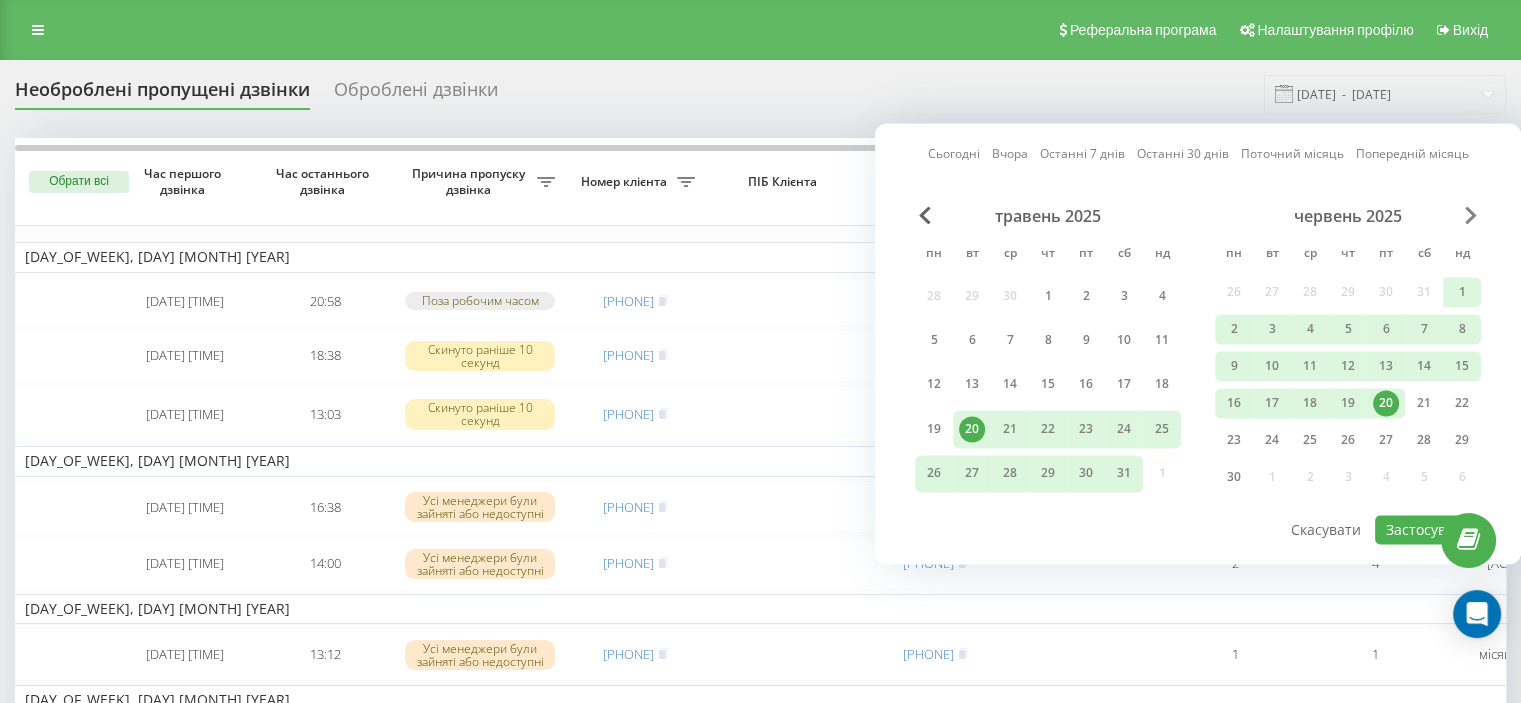 click at bounding box center [1471, 215] 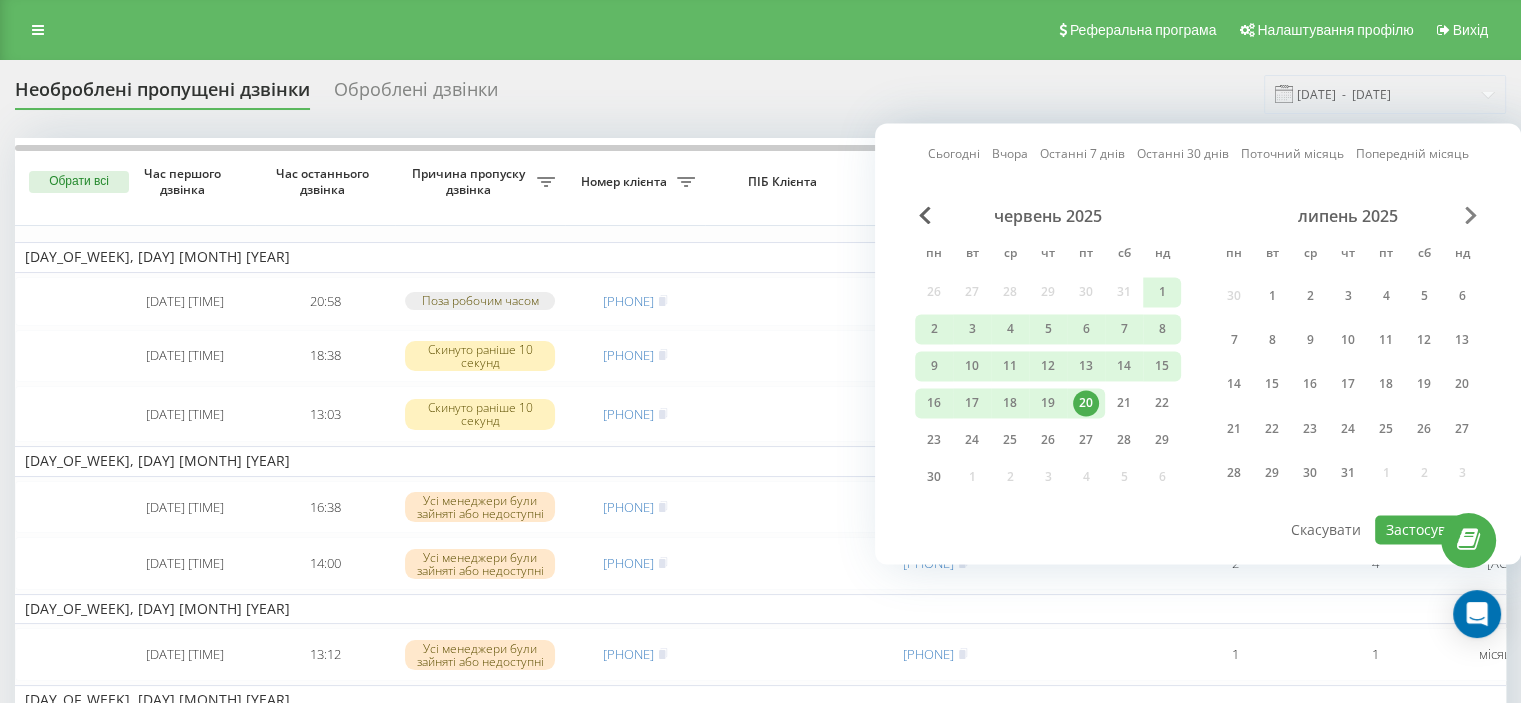 click at bounding box center (1471, 215) 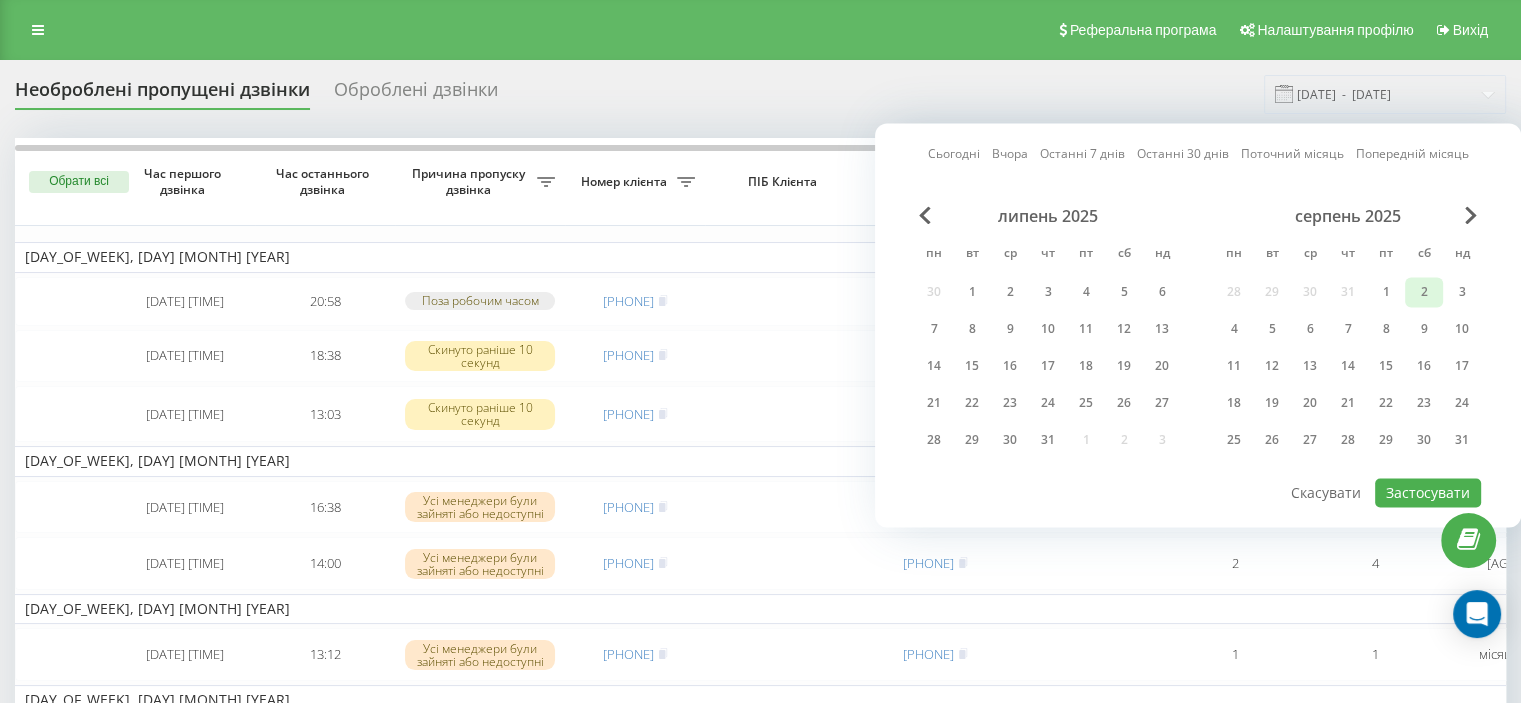 click on "2" at bounding box center (1424, 292) 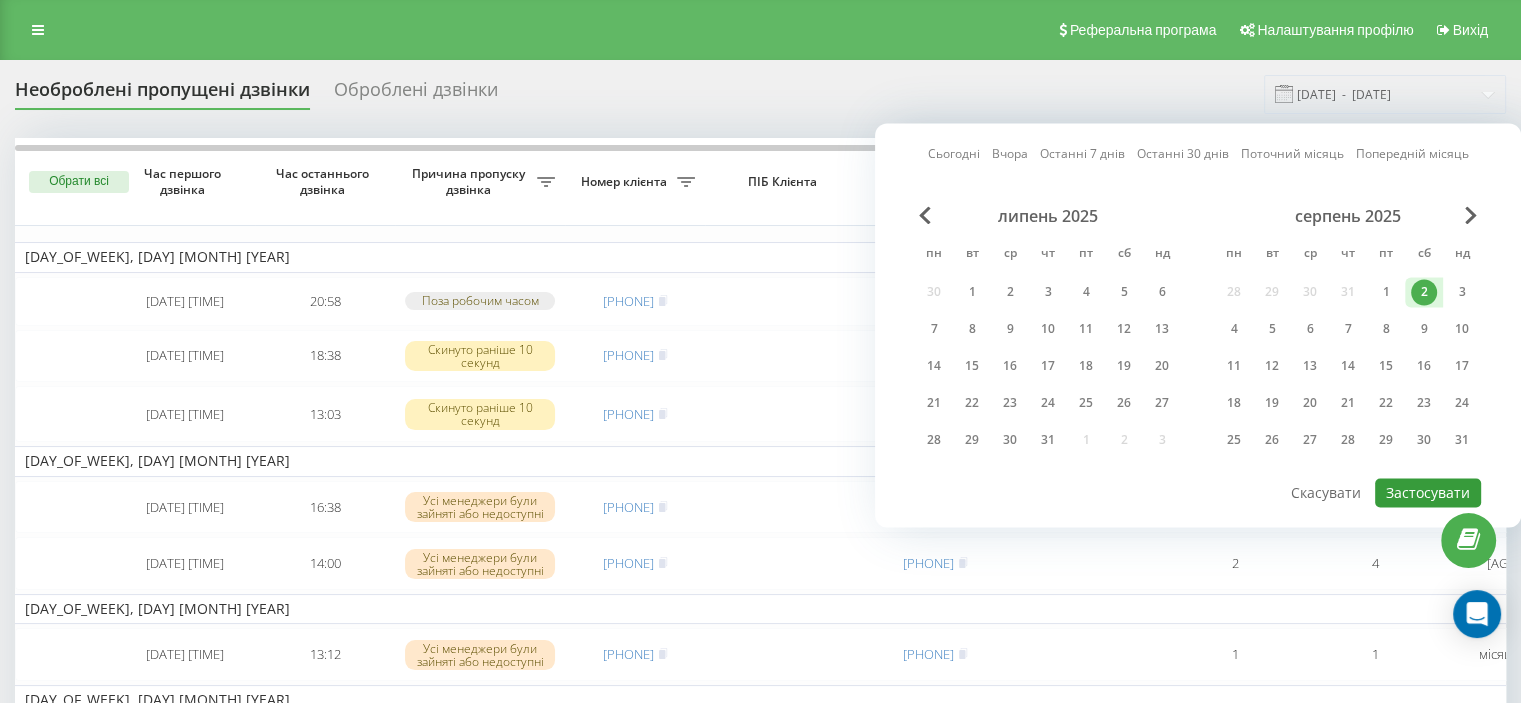 click on "Застосувати" at bounding box center (1428, 492) 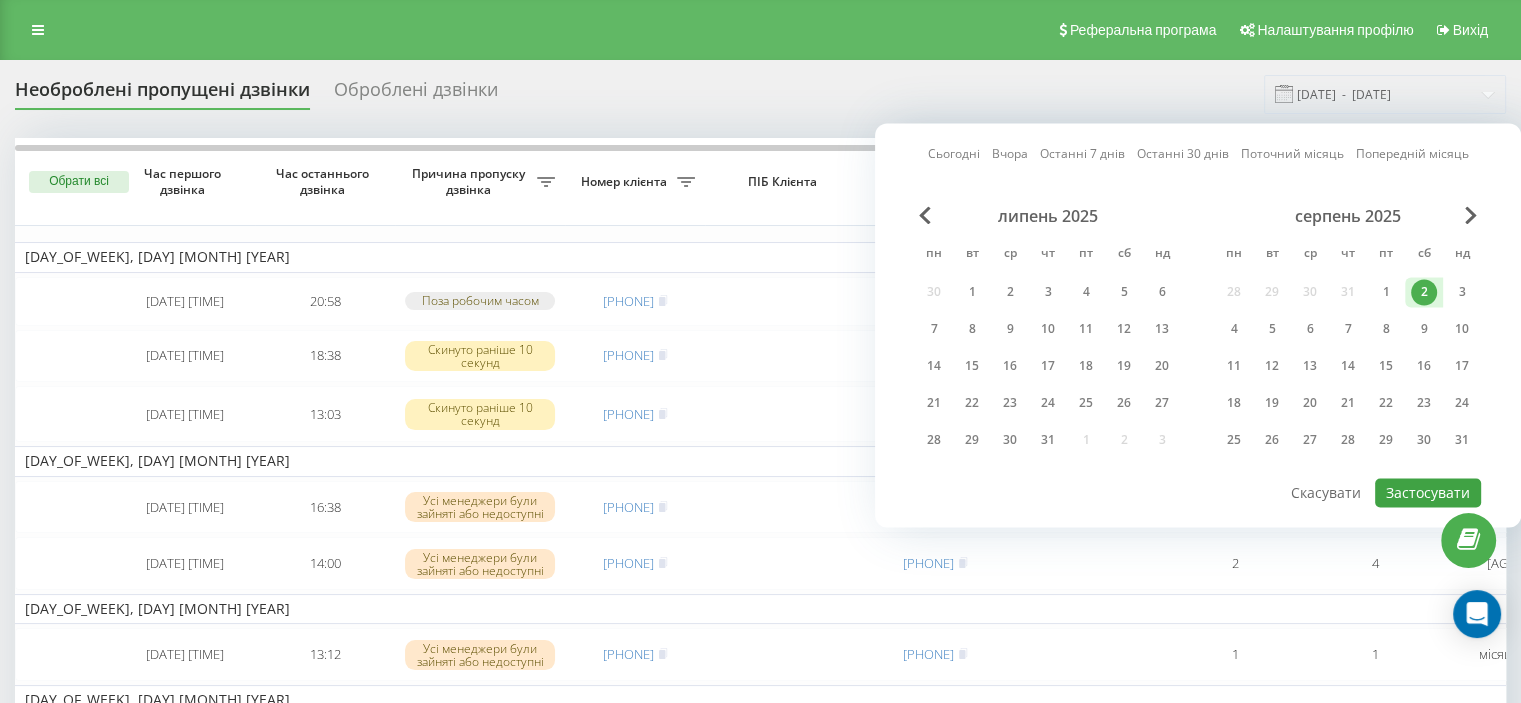 type on "02.08.2025  -  02.08.2025" 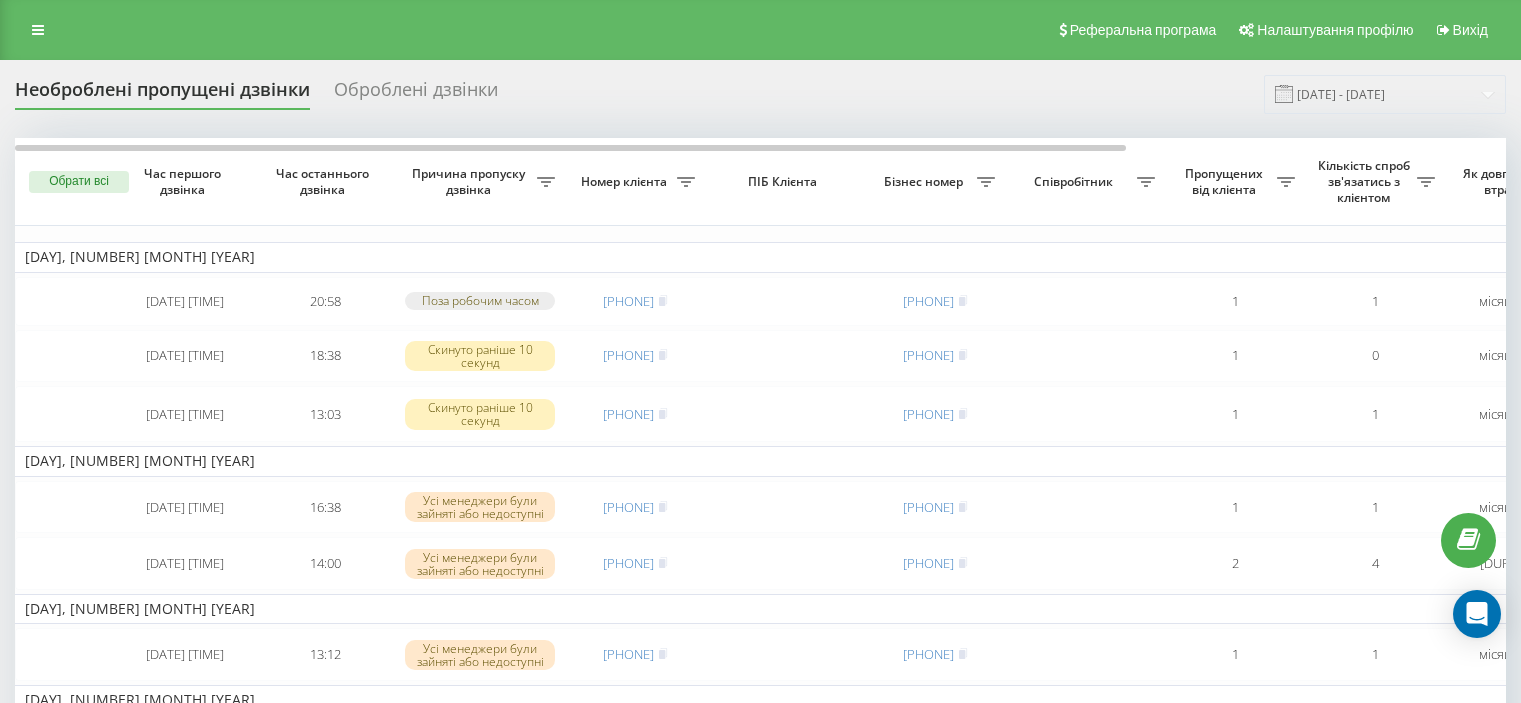 scroll, scrollTop: 0, scrollLeft: 0, axis: both 